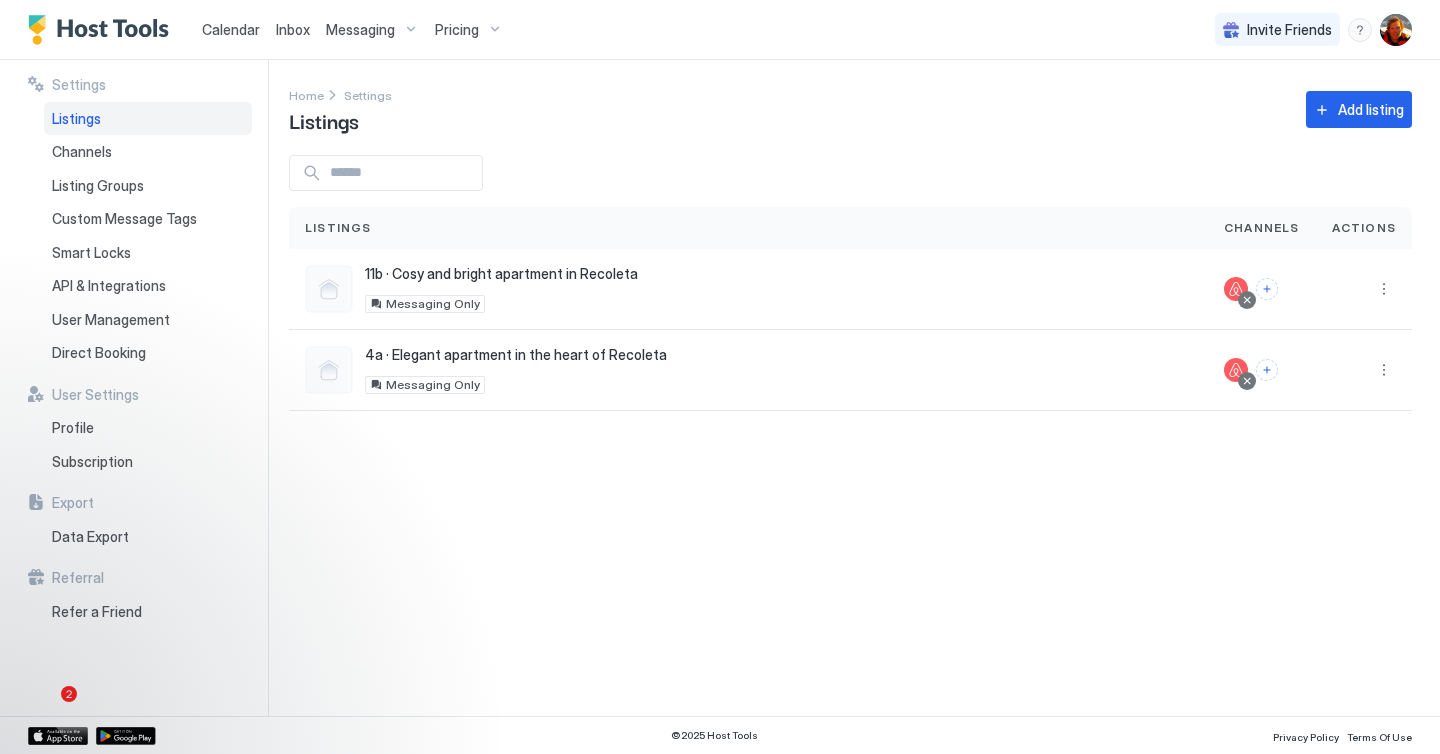 scroll, scrollTop: 0, scrollLeft: 0, axis: both 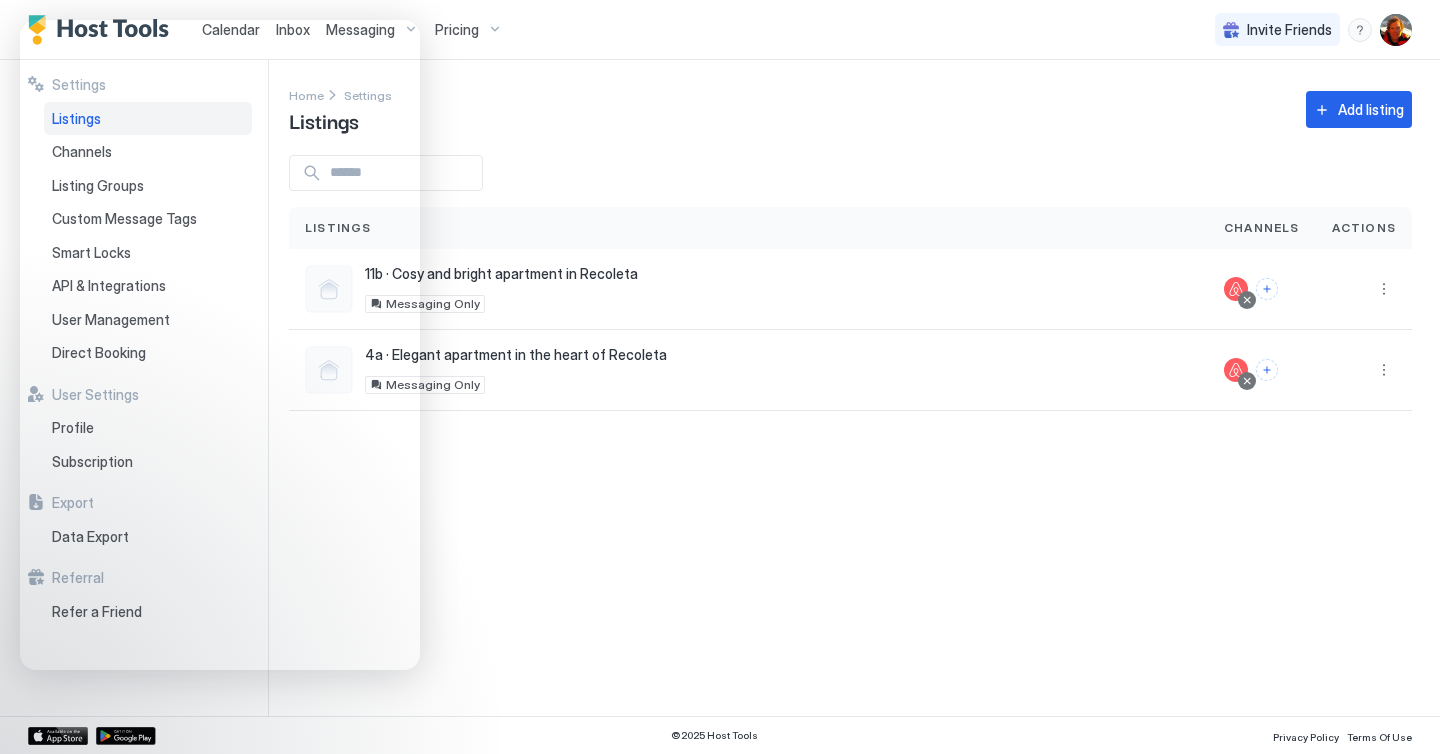 click on "Settings Home Settings Listings Add listing Listings Channels Actions 11b · Cosy and bright apartment in Recoleta [STREET] [NUMBER] [UNIT], [CITY], [STATE] [POSTAL_CODE] [COUNTRY] Messaging Only 4a · Elegant apartment in the heart of Recoleta [STREET] [NUMBER] [UNIT], [CITY], [STATE] [POSTAL_CODE] [COUNTRY] Messaging Only" at bounding box center (864, 388) 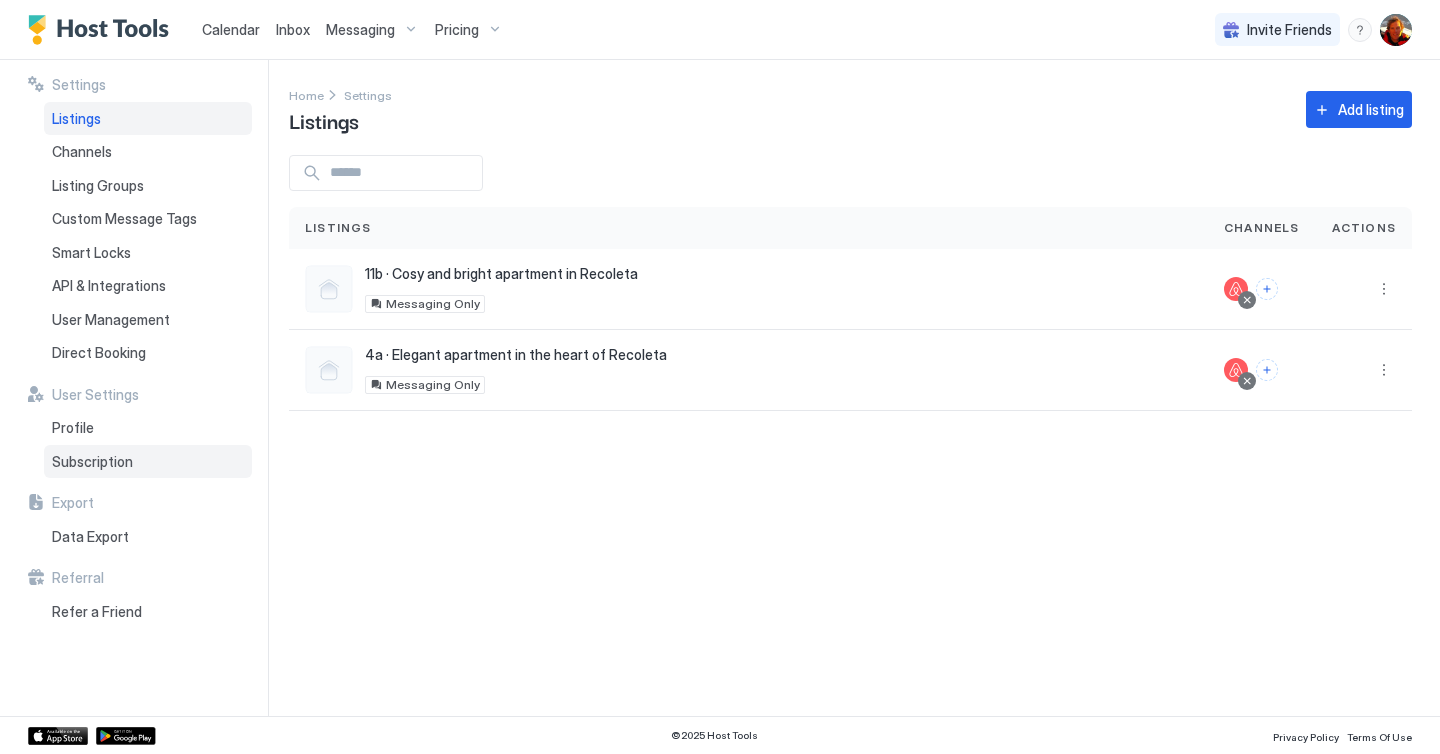 click on "Subscription" at bounding box center (92, 462) 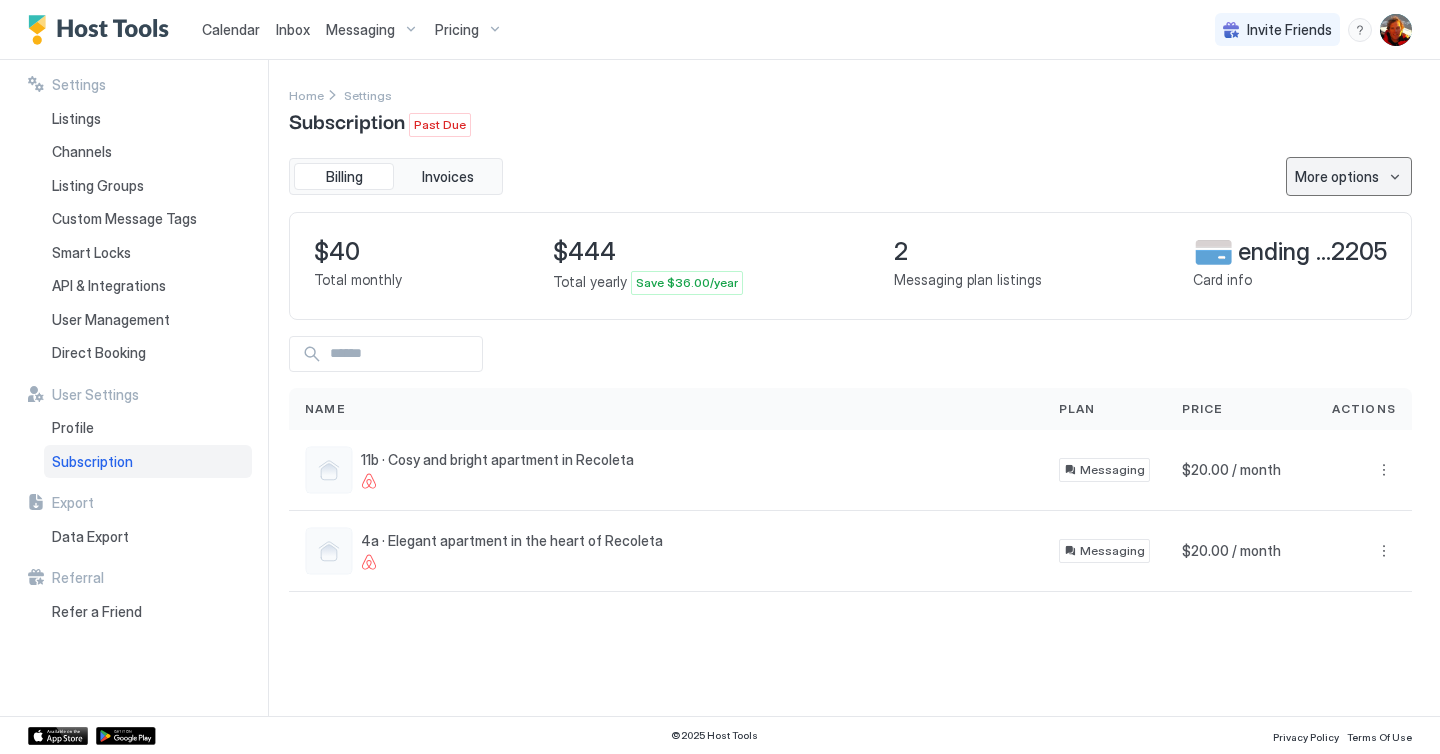 click on "More options" at bounding box center (1349, 176) 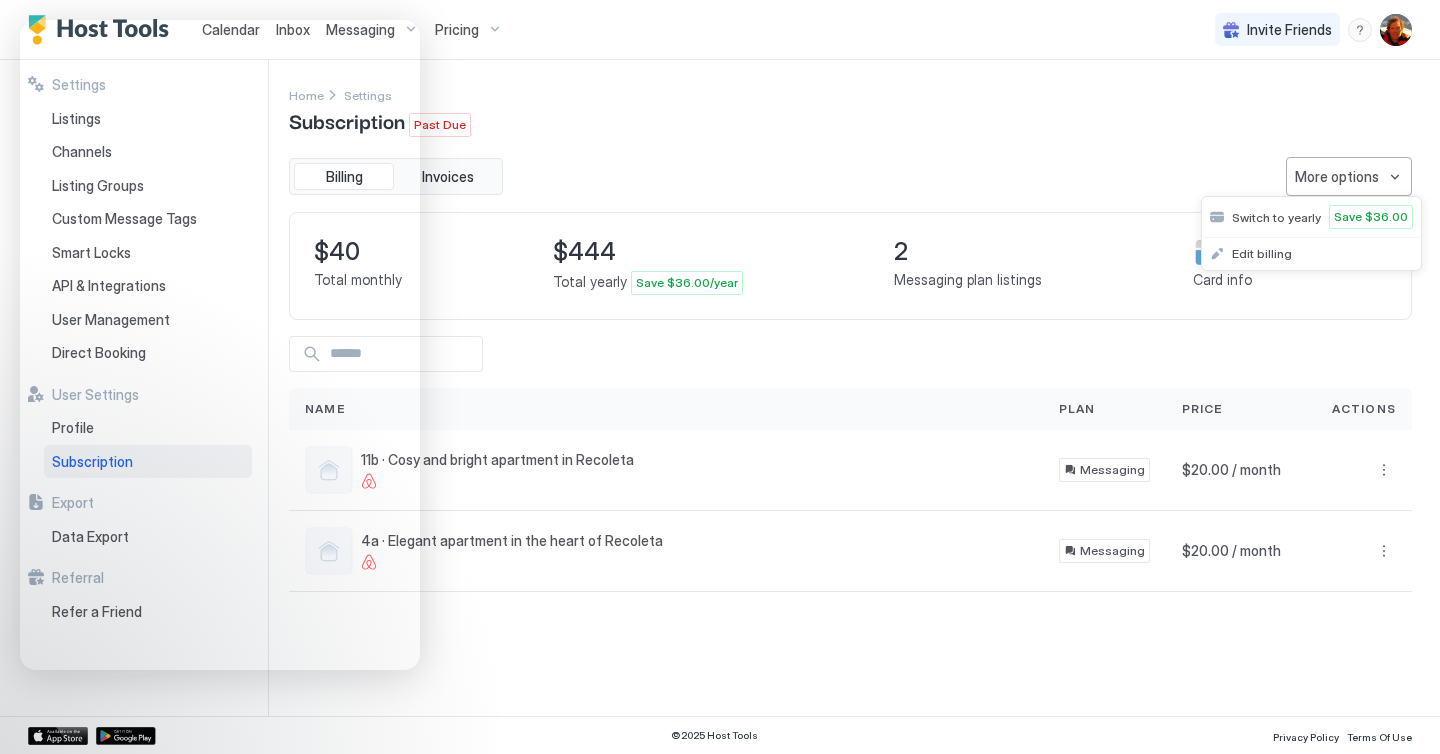 click at bounding box center (720, 377) 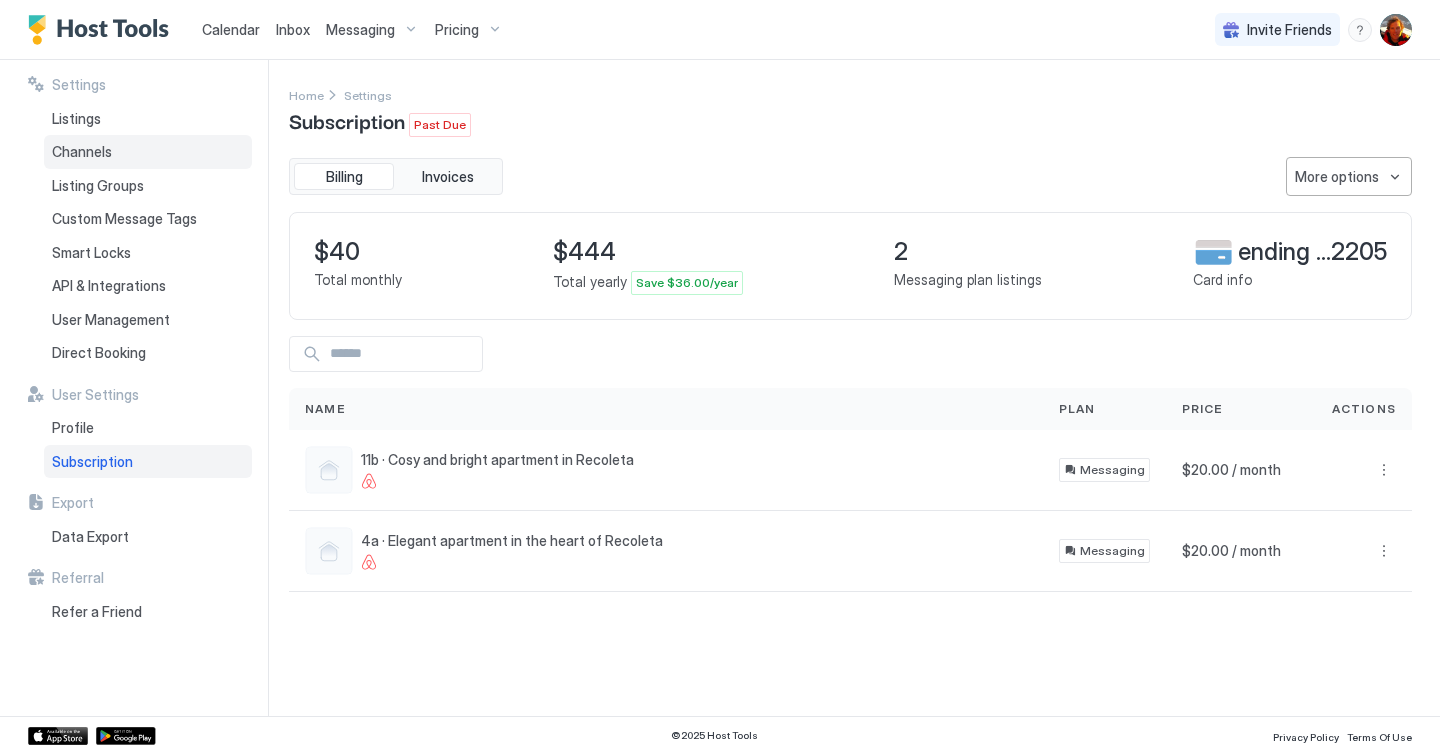 click on "Channels" at bounding box center [148, 152] 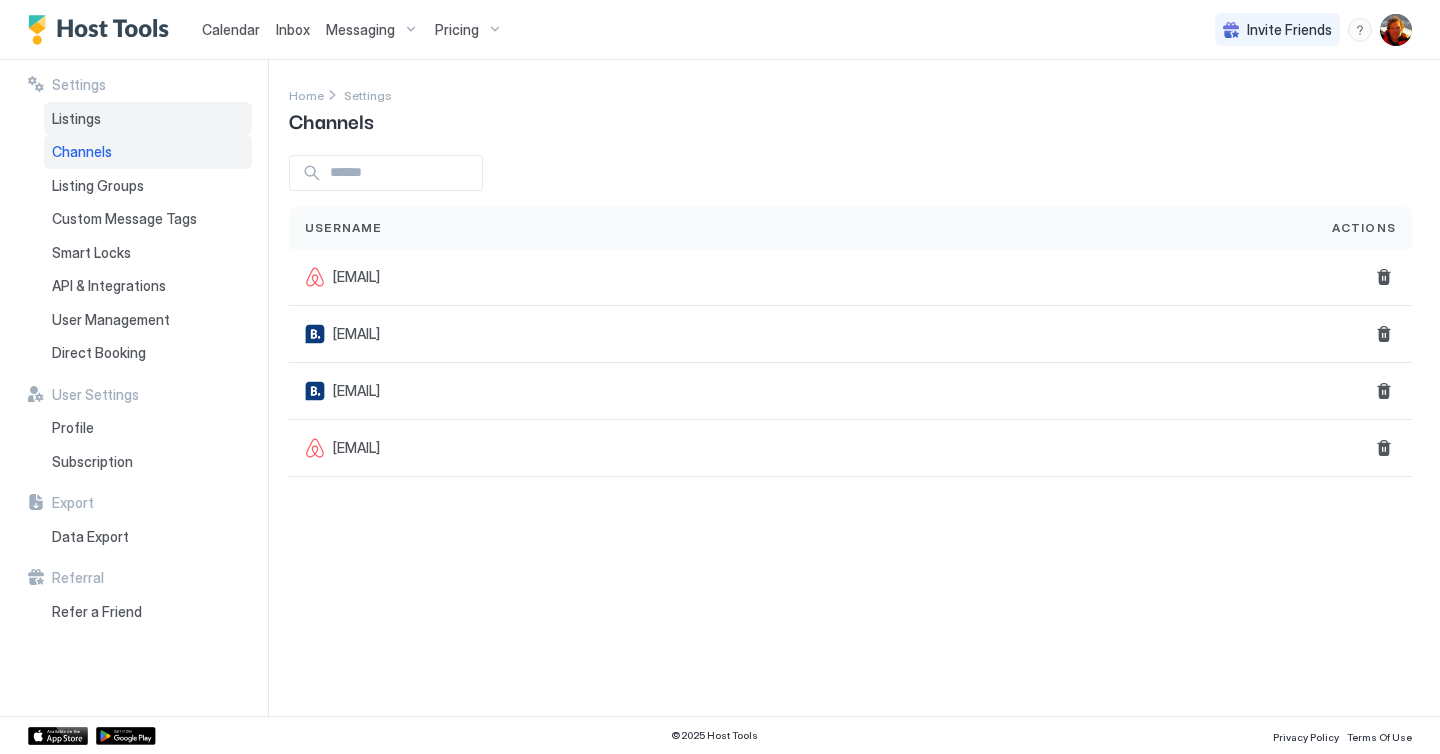 click on "Listings" at bounding box center (148, 119) 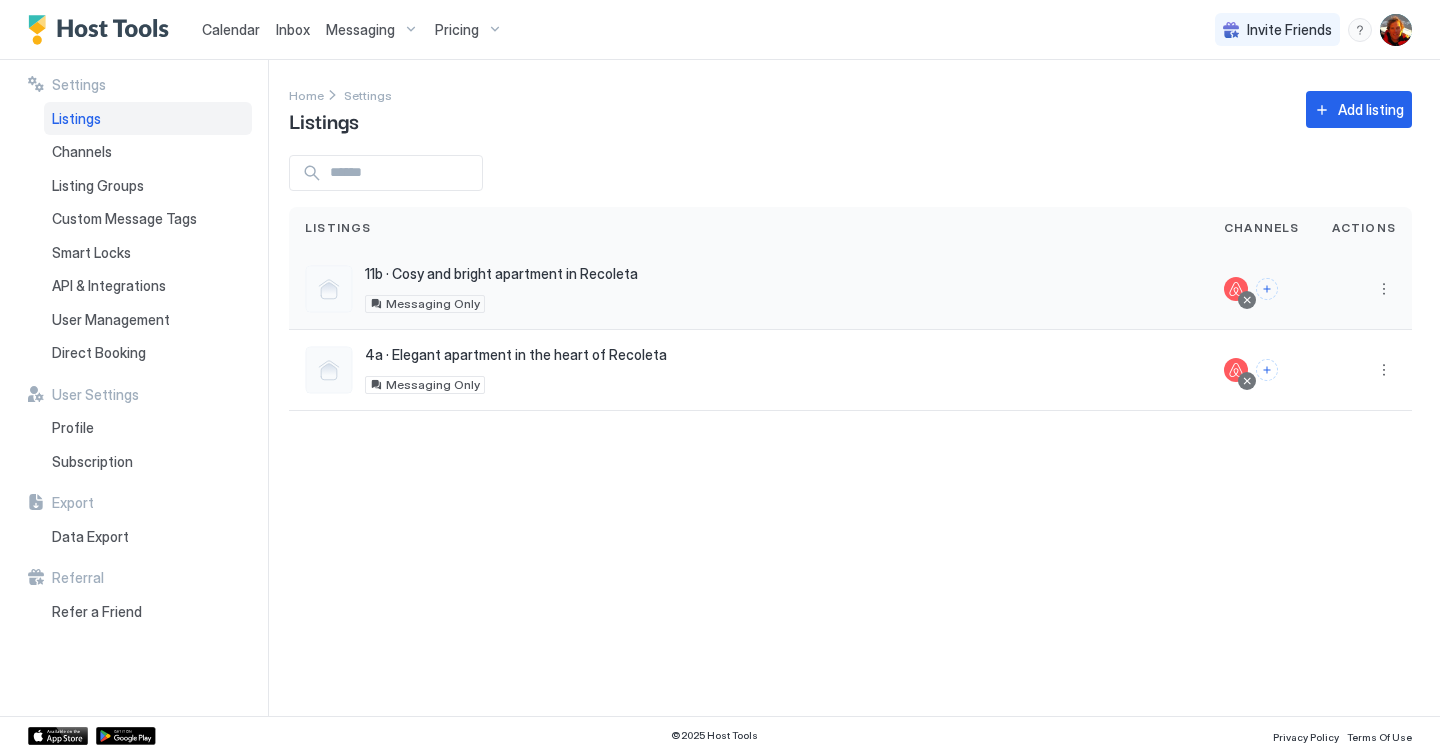 click at bounding box center [1267, 289] 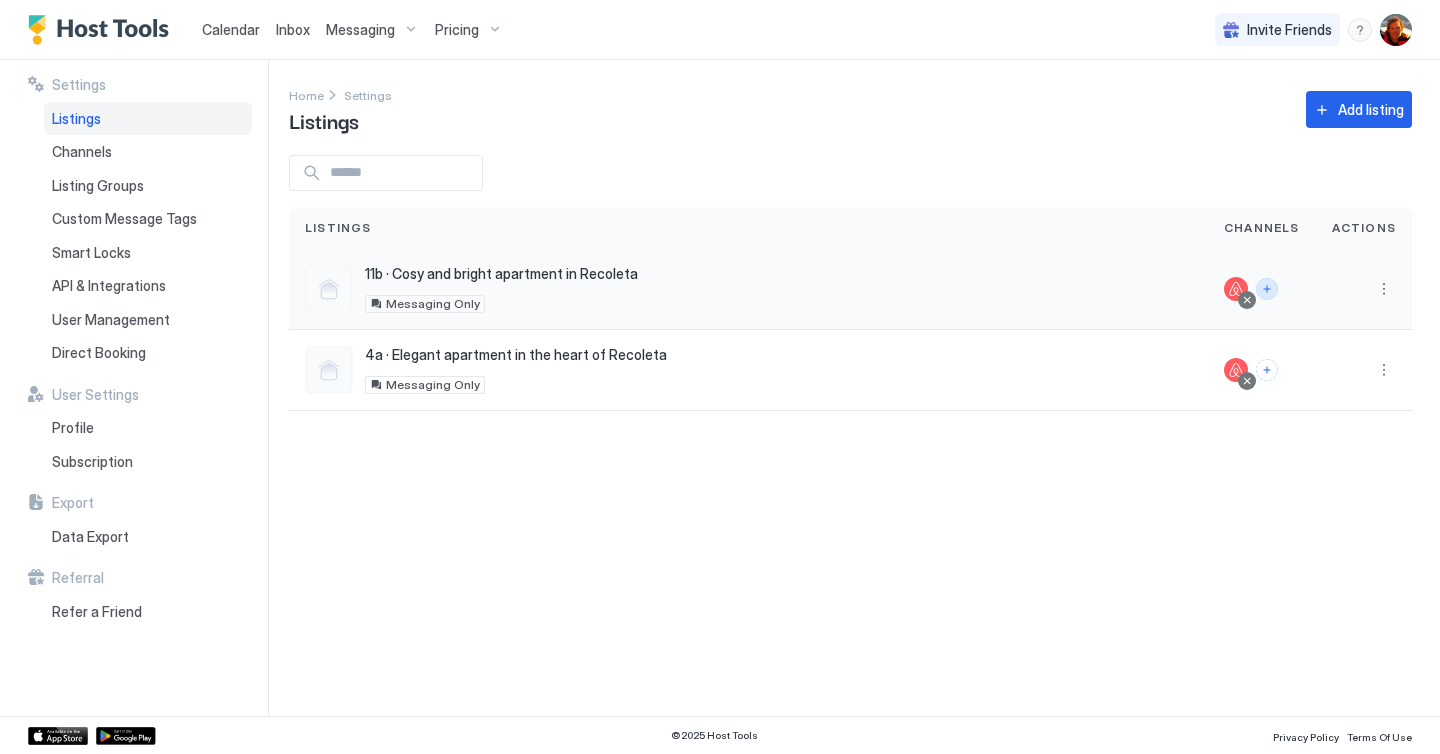 click at bounding box center [1267, 289] 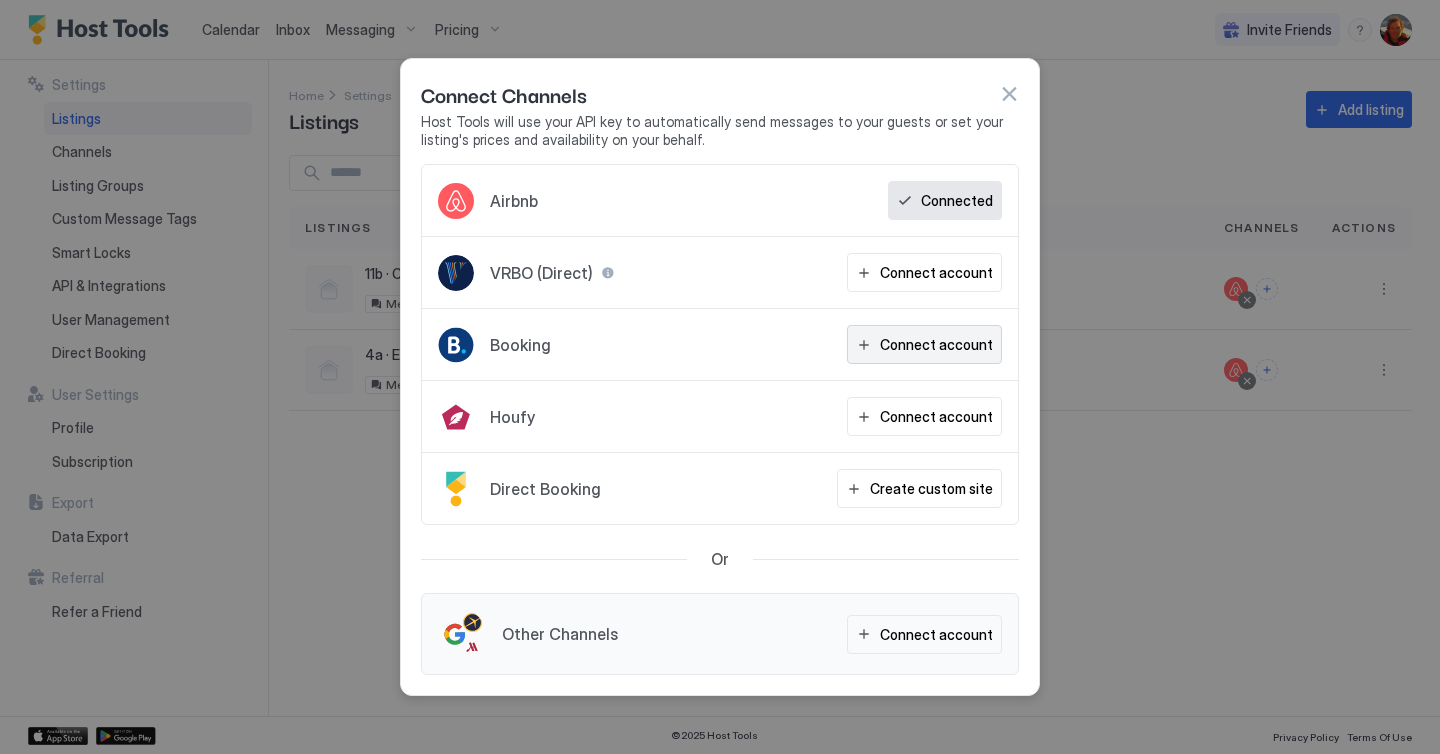 click on "Connect account" at bounding box center (936, 344) 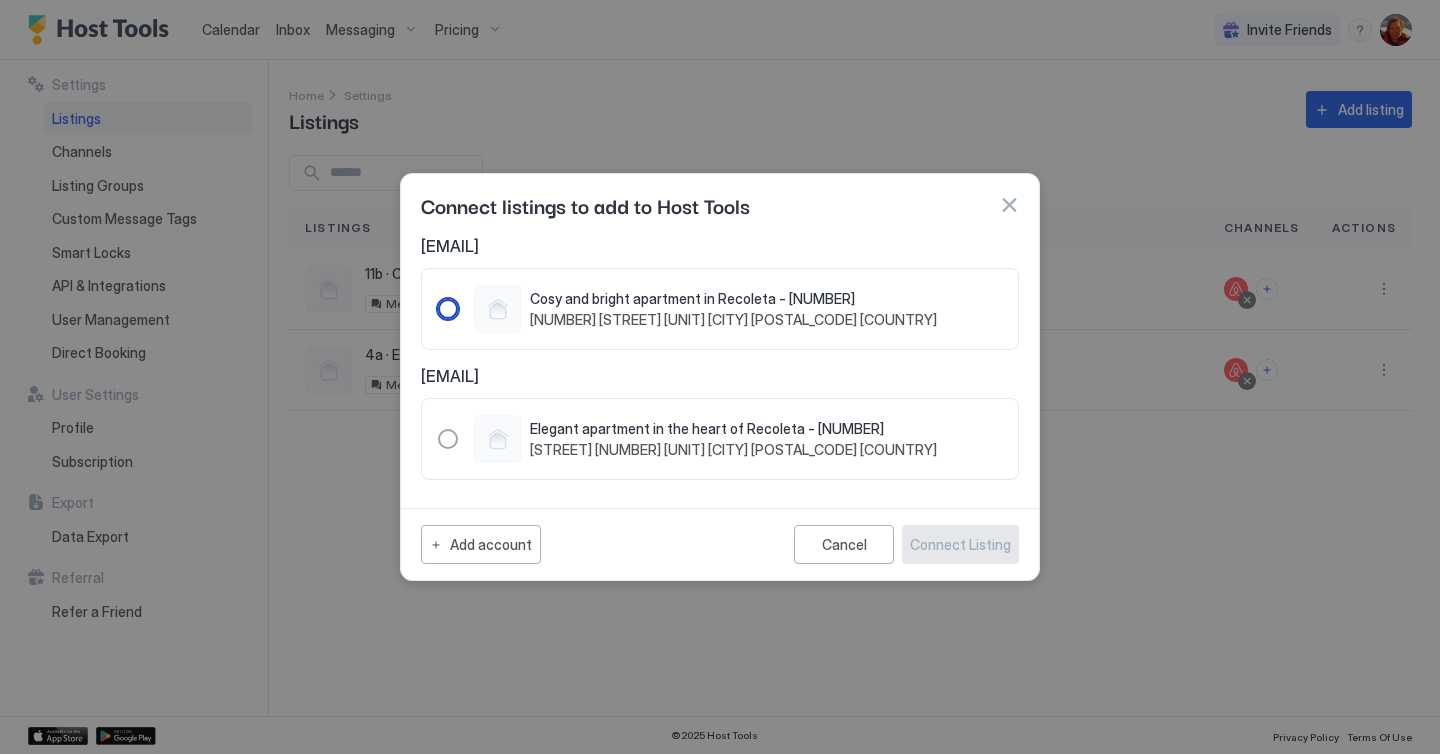 click at bounding box center [448, 309] 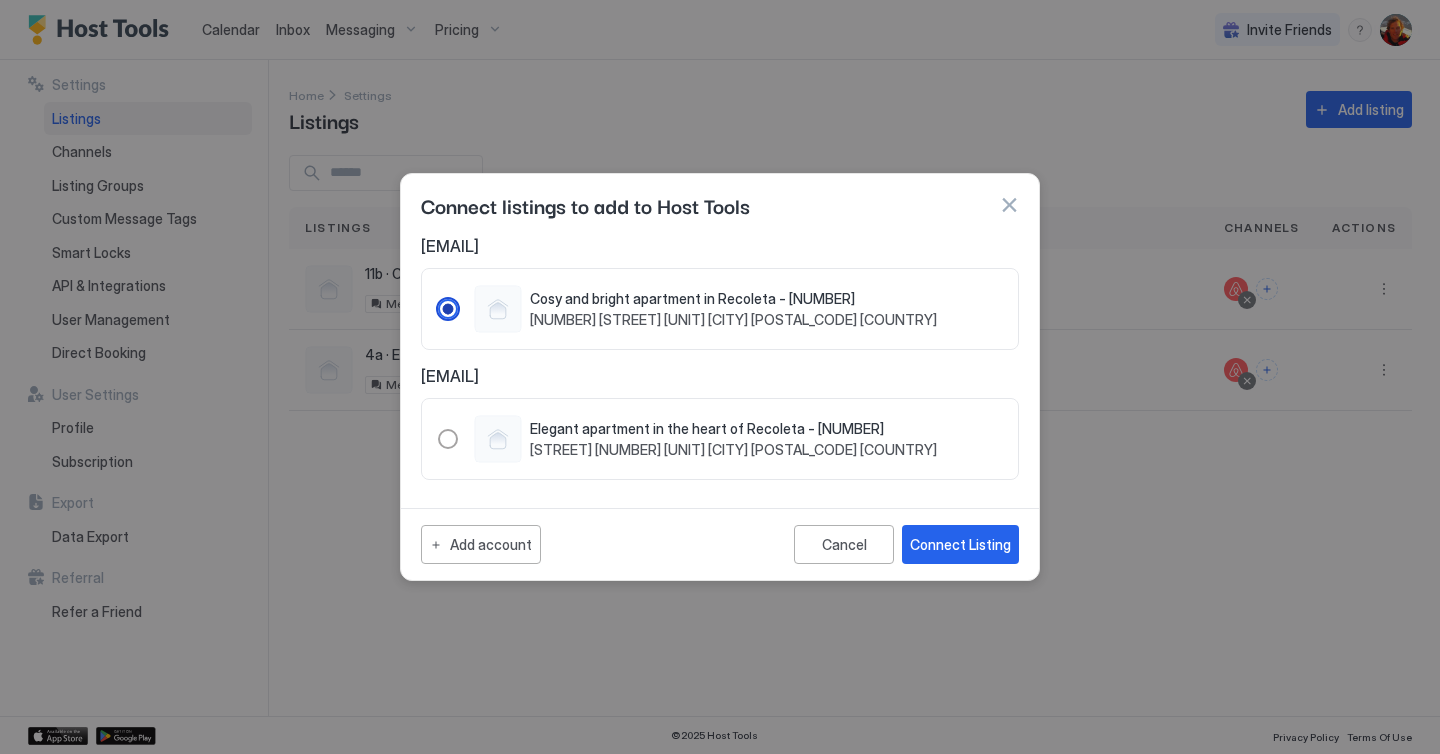 click at bounding box center (1009, 205) 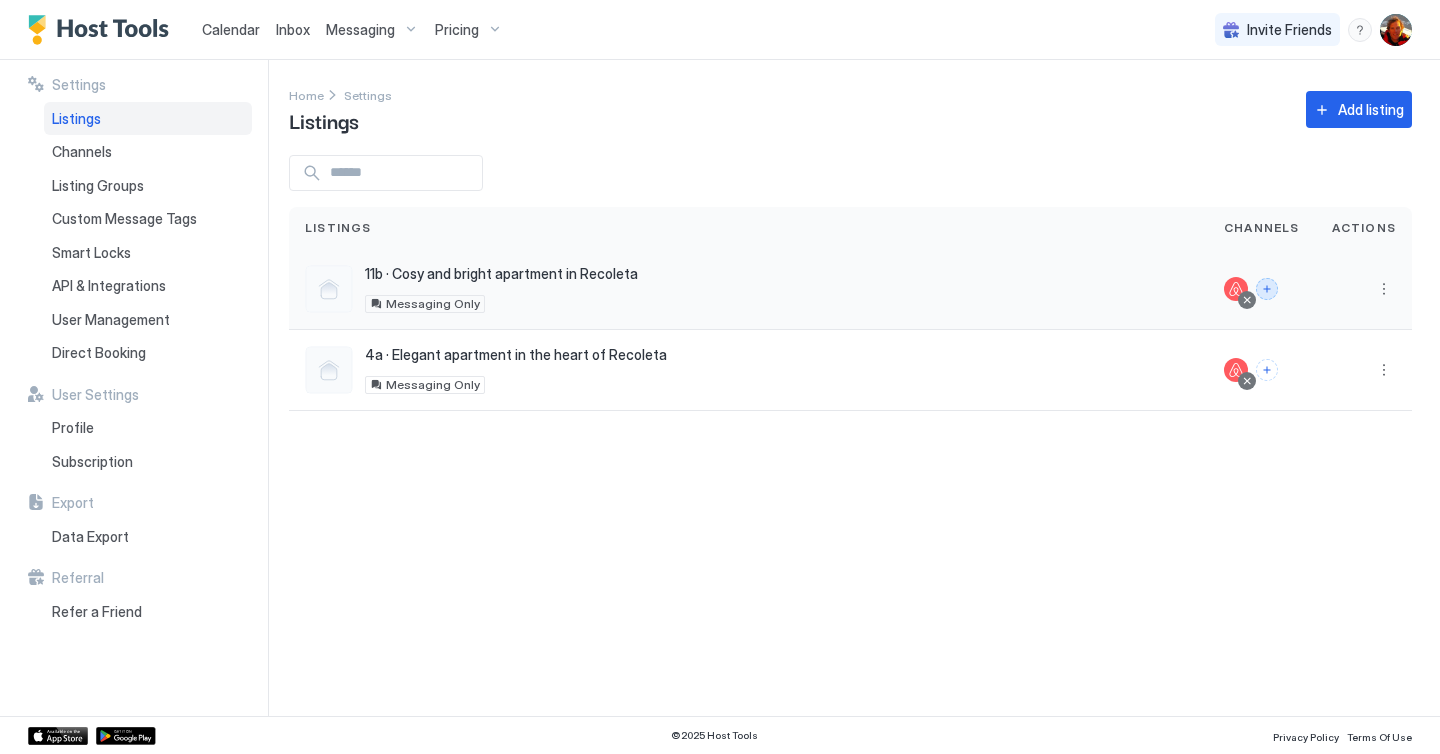 click at bounding box center (1267, 289) 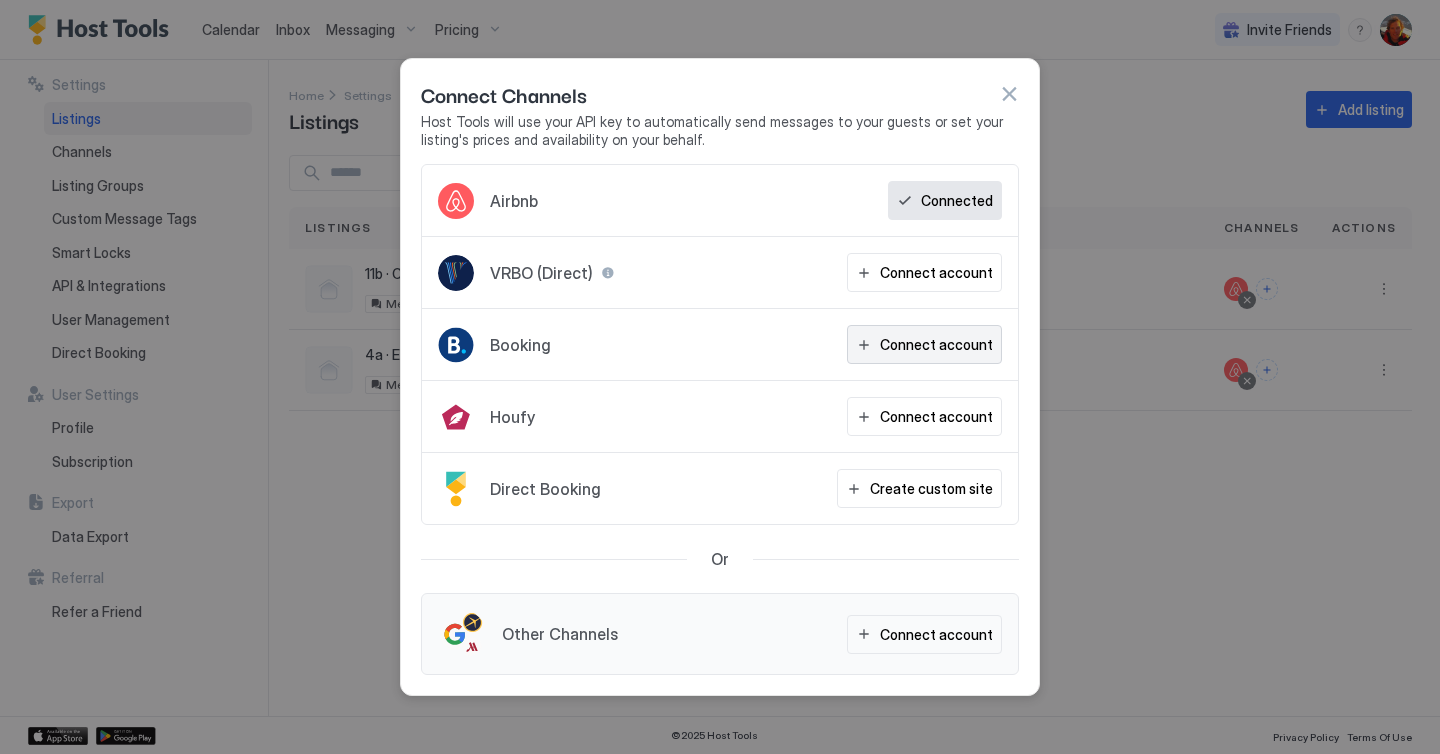 click on "Connect account" at bounding box center [936, 344] 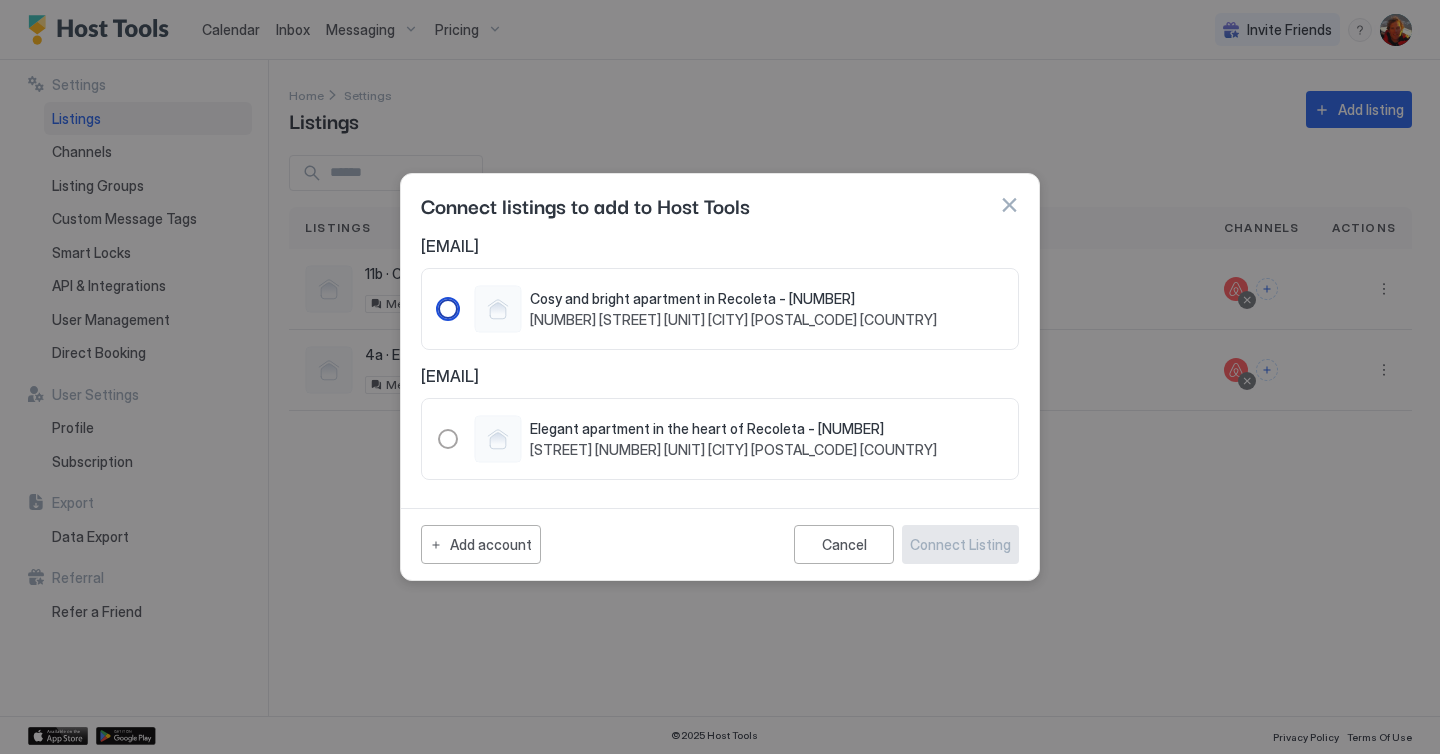 click on "Cosy and bright apartment in Recoleta - [NUMBER] [NUMBER] [STREET] [UNIT] [CITY] [POSTAL_CODE] [COUNTRY]" at bounding box center (687, 309) 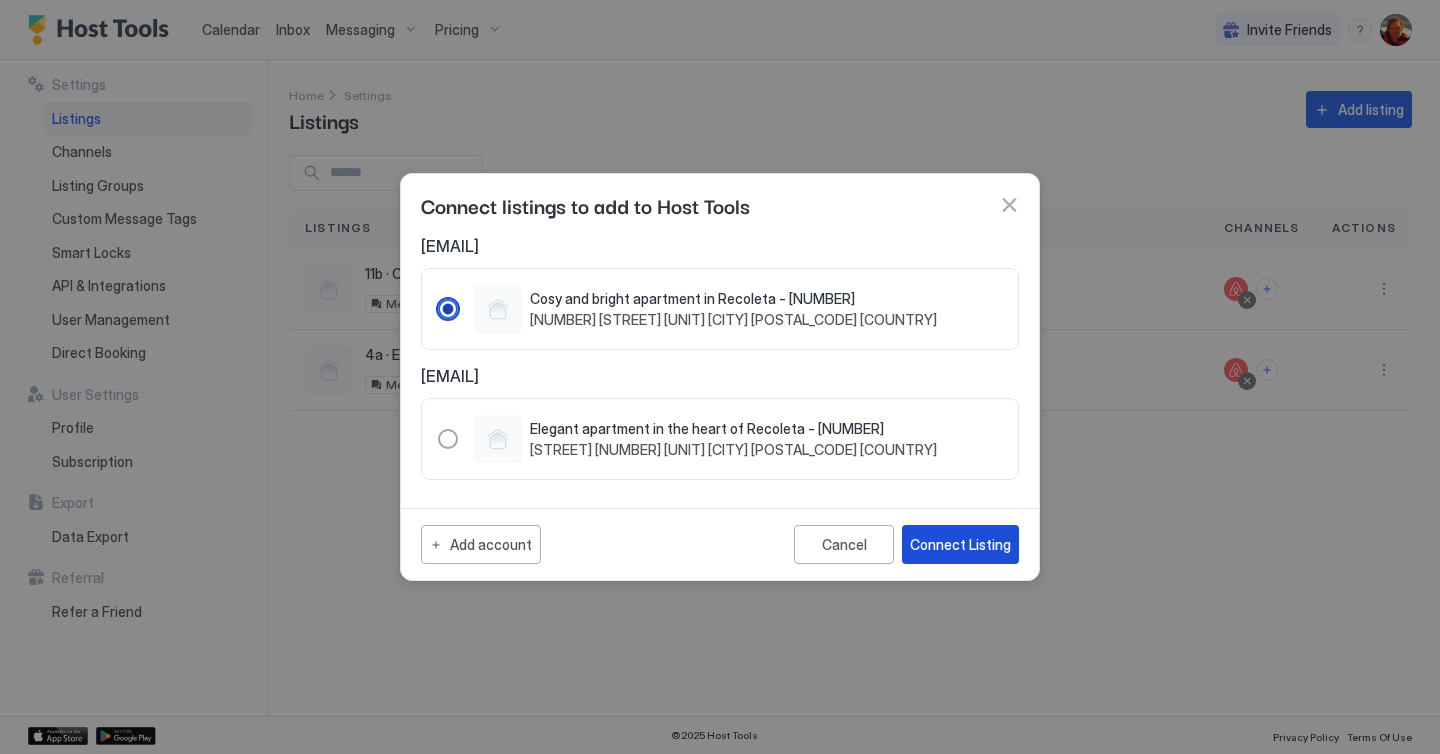 click on "Connect Listing" at bounding box center (960, 544) 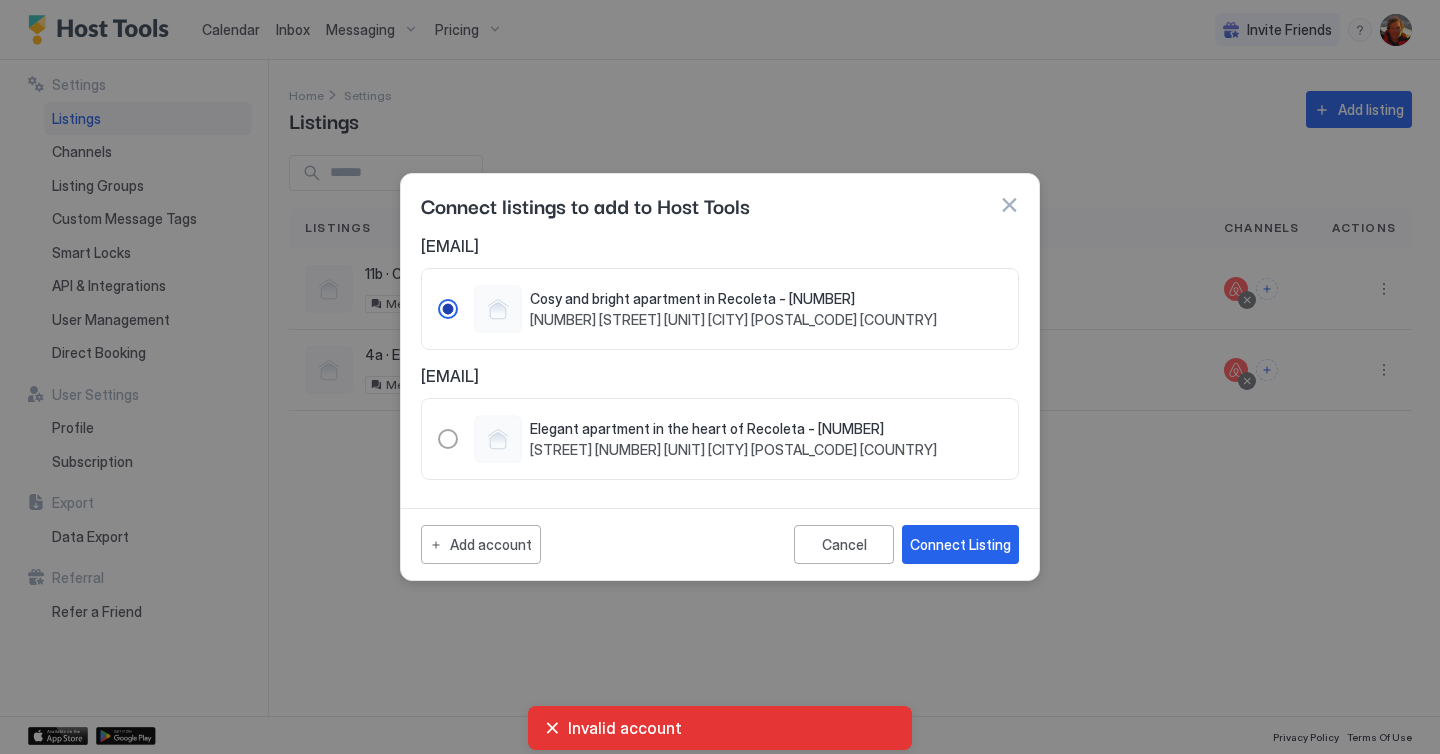 click at bounding box center [720, 377] 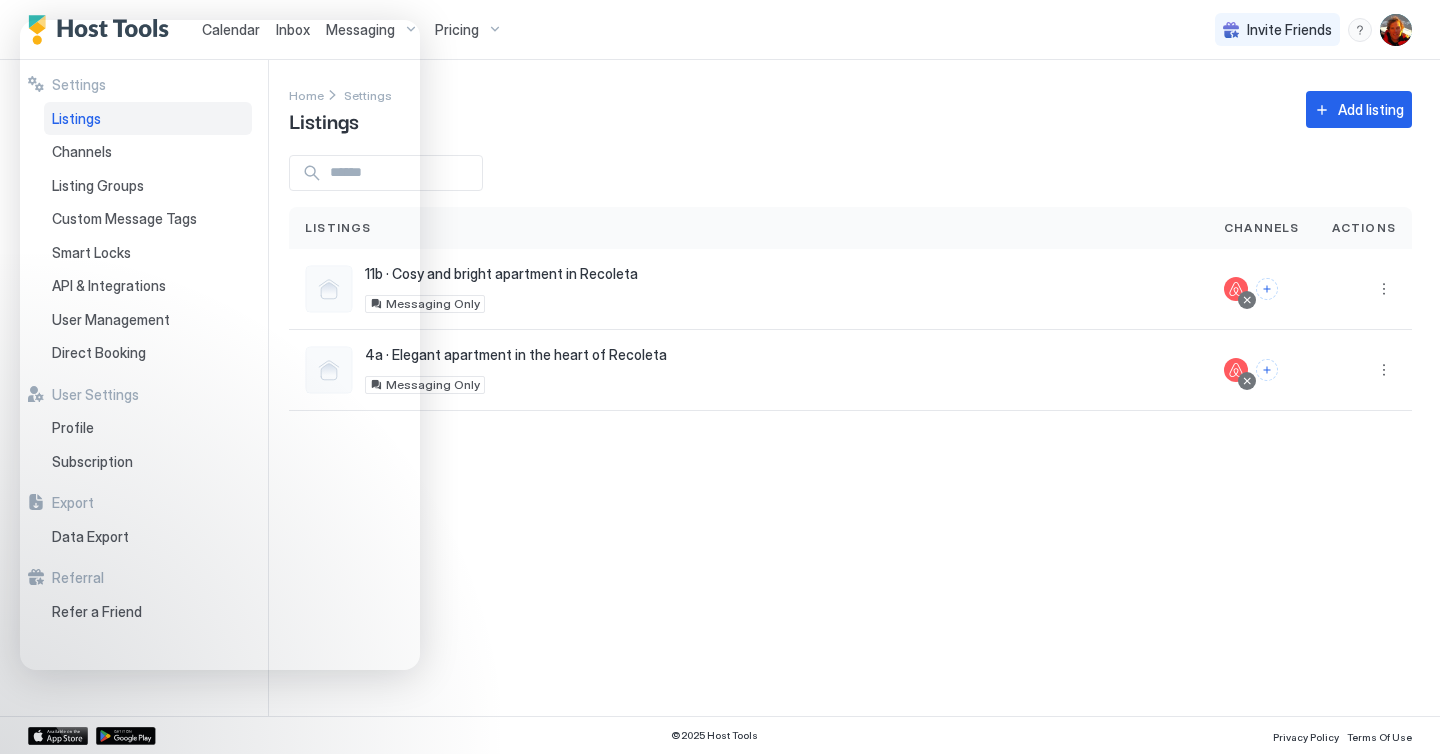 click on "Settings Home Settings Listings Add listing Listings Channels Actions 11b · Cosy and bright apartment in Recoleta [STREET] [NUMBER] [UNIT], [CITY], [STATE] [POSTAL_CODE] [COUNTRY] Messaging Only 4a · Elegant apartment in the heart of Recoleta [STREET] [NUMBER] [UNIT], [CITY], [STATE] [POSTAL_CODE] [COUNTRY] Messaging Only" at bounding box center (864, 388) 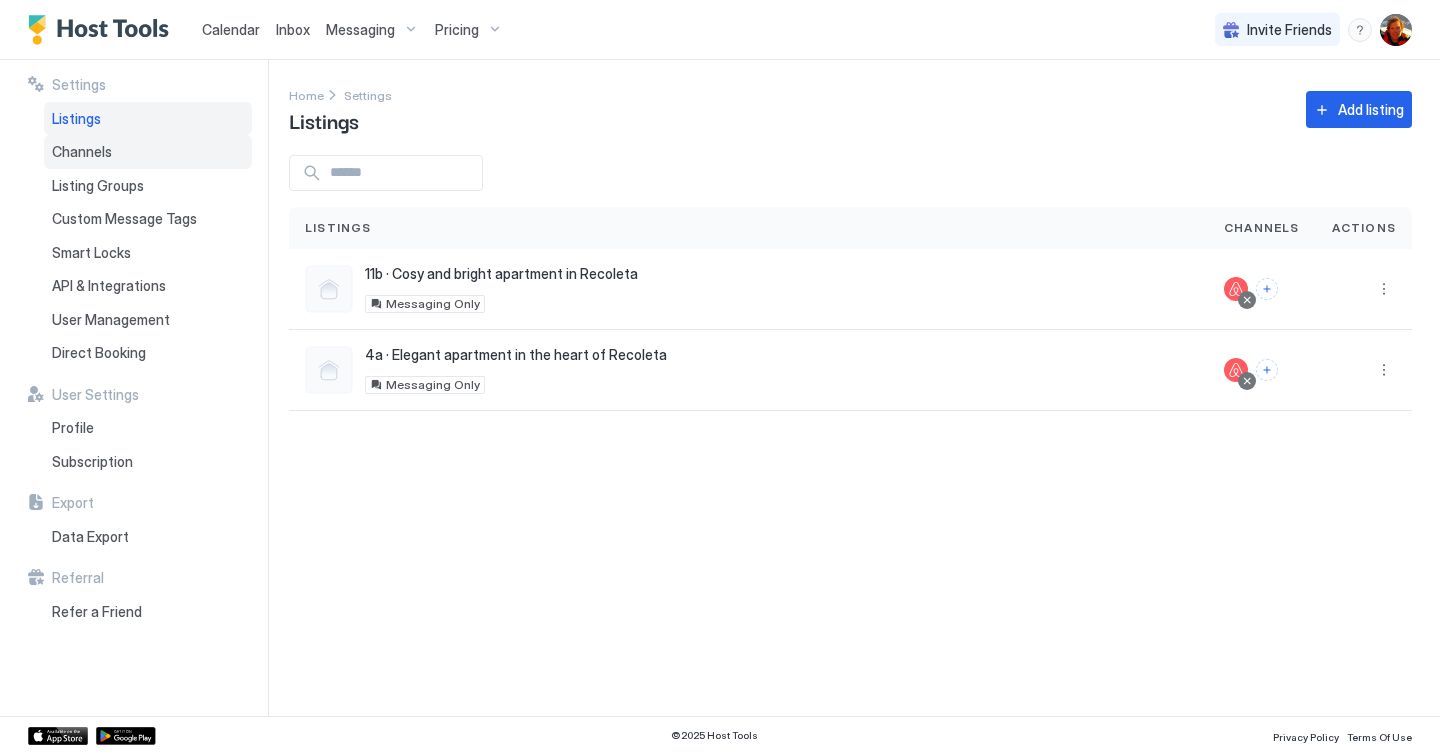 click on "Channels" at bounding box center (148, 152) 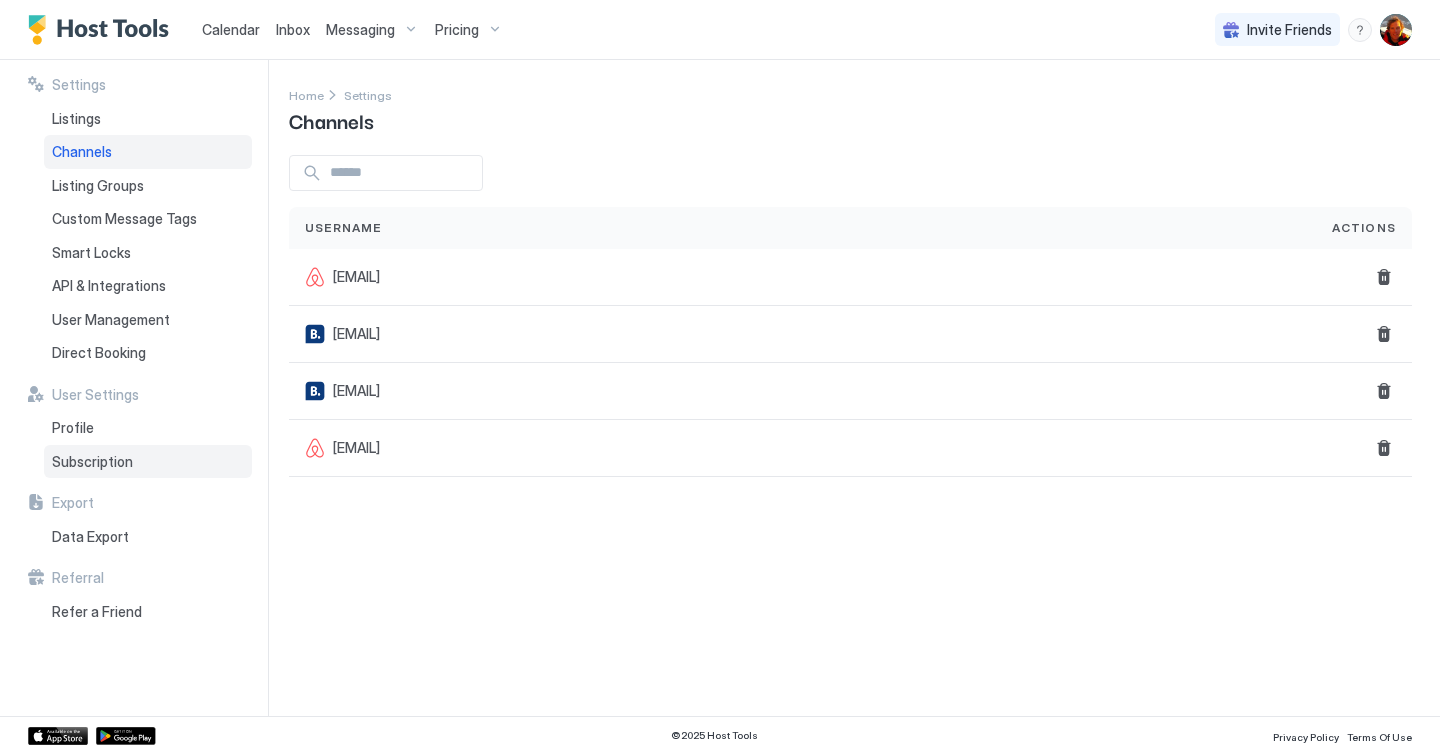 click on "Subscription" at bounding box center (92, 462) 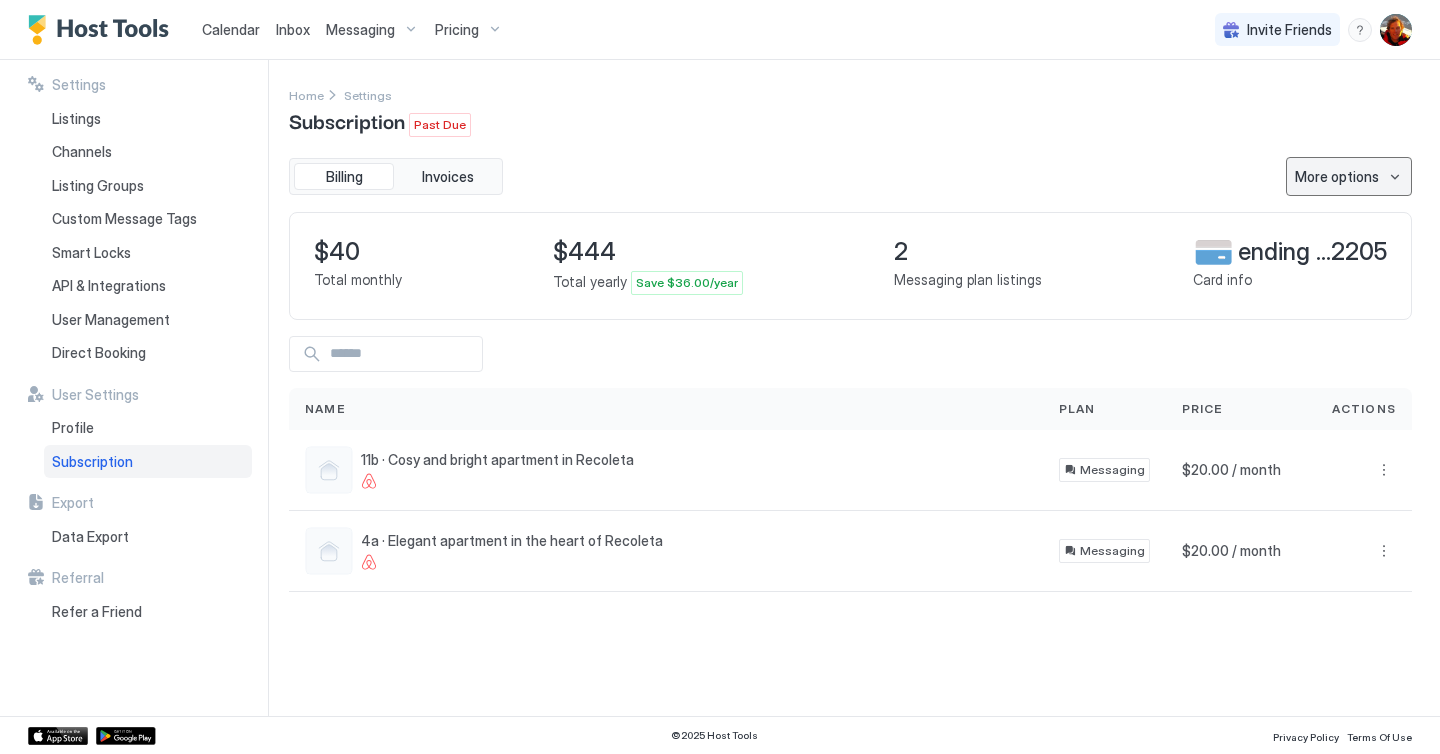 click on "More options" at bounding box center (1337, 176) 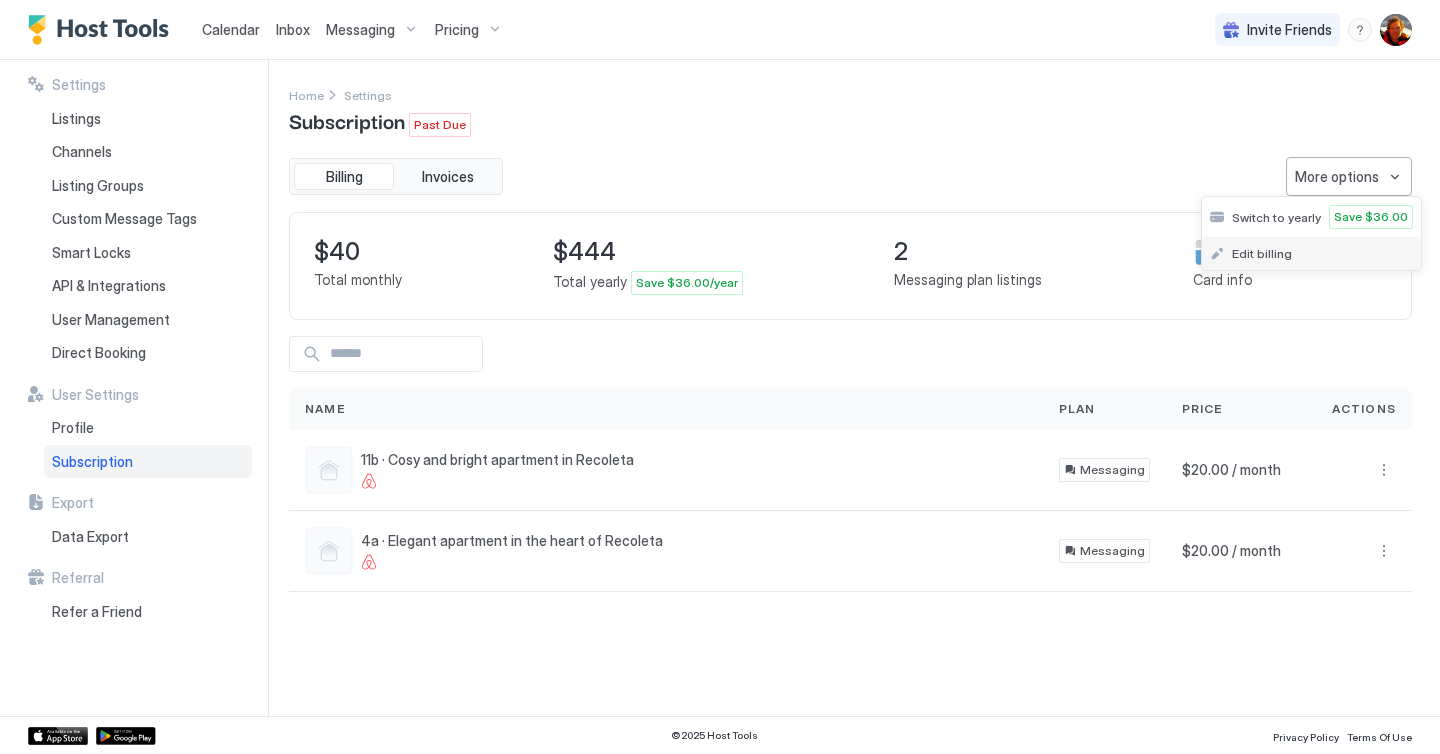 click on "Edit billing" at bounding box center [1311, 254] 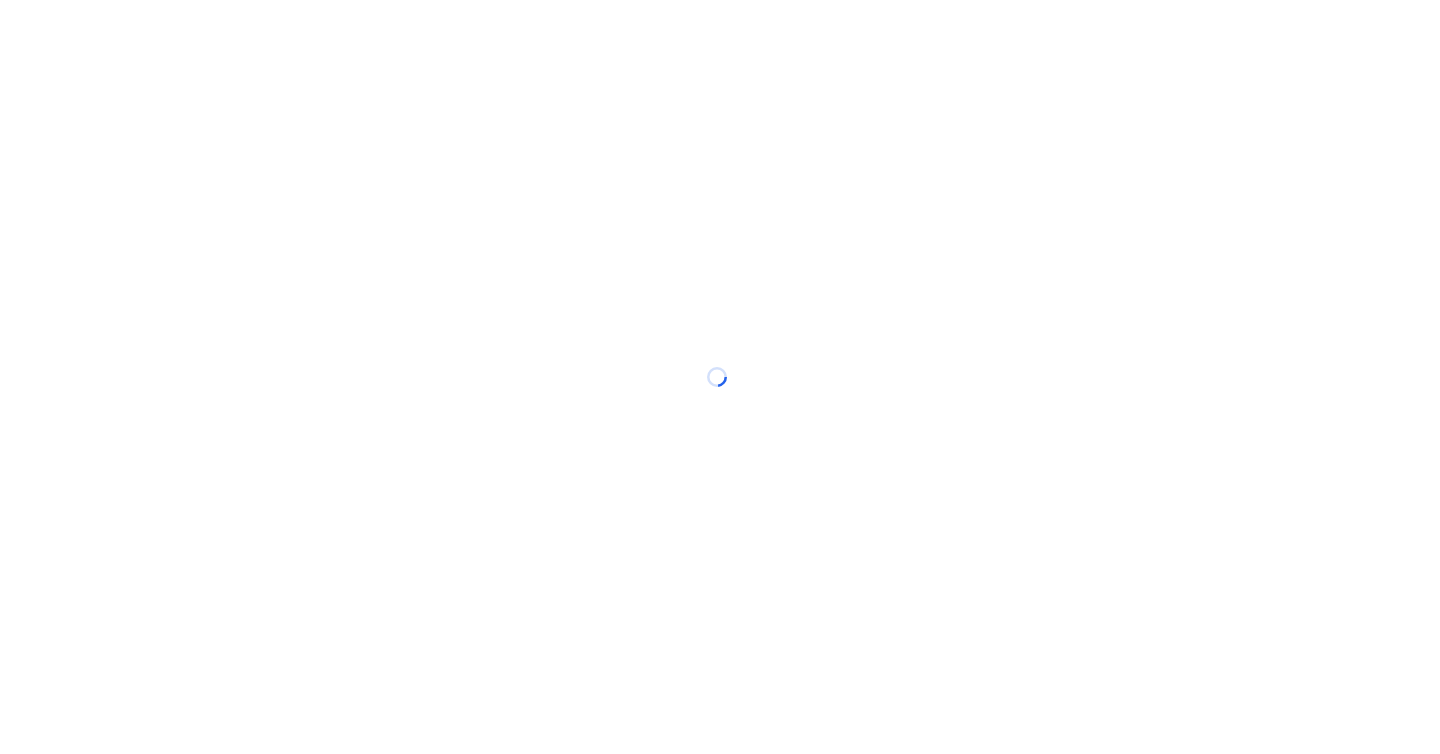 scroll, scrollTop: 0, scrollLeft: 0, axis: both 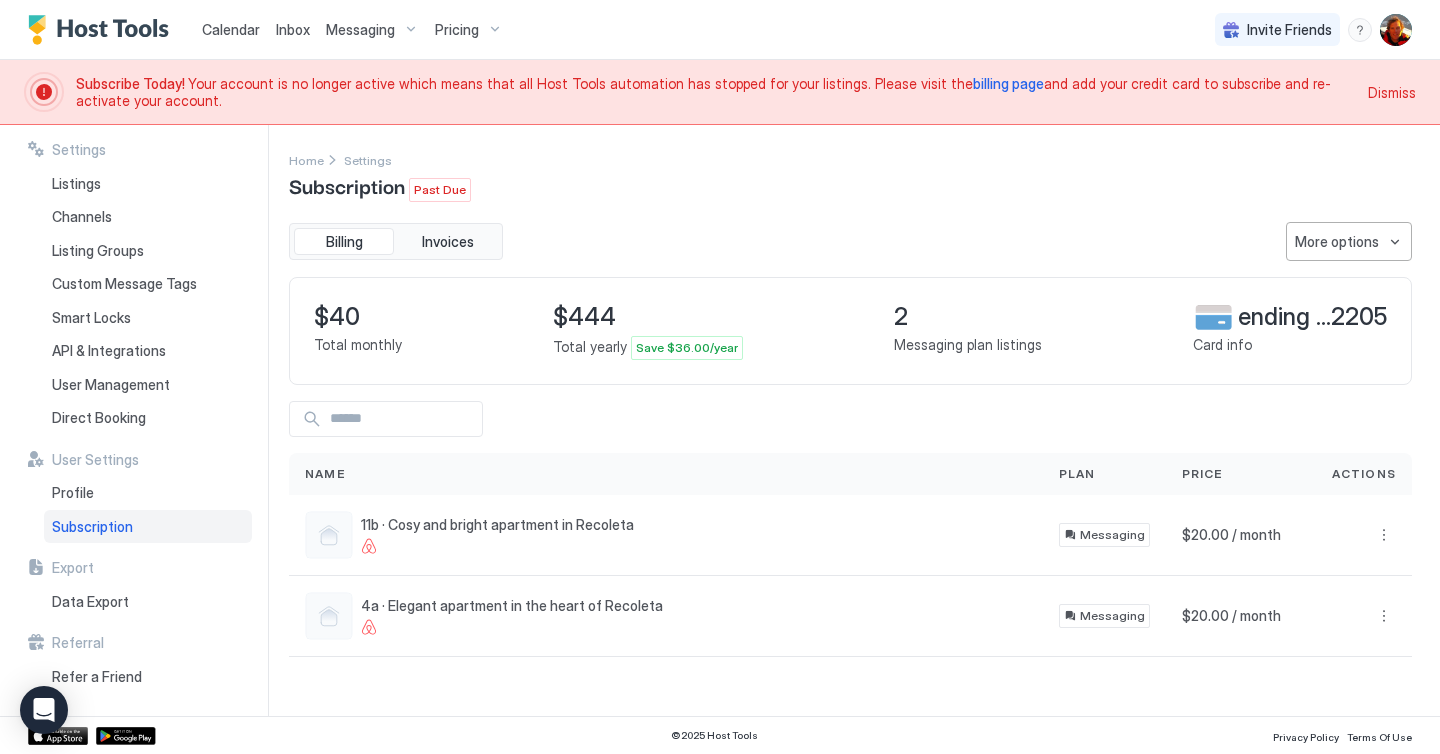 click on "Billing Invoices More options $40 Total monthly $444 Total yearly Save $36.00/year 2 Messaging plan listings ending ... 2205 Card info Name Plan Price Actions 11b · Cosy and bright apartment in Recoleta Messaging $20.00 / month 4a · Elegant apartment in the heart of Recoleta Messaging $20.00 / month" at bounding box center (850, 439) 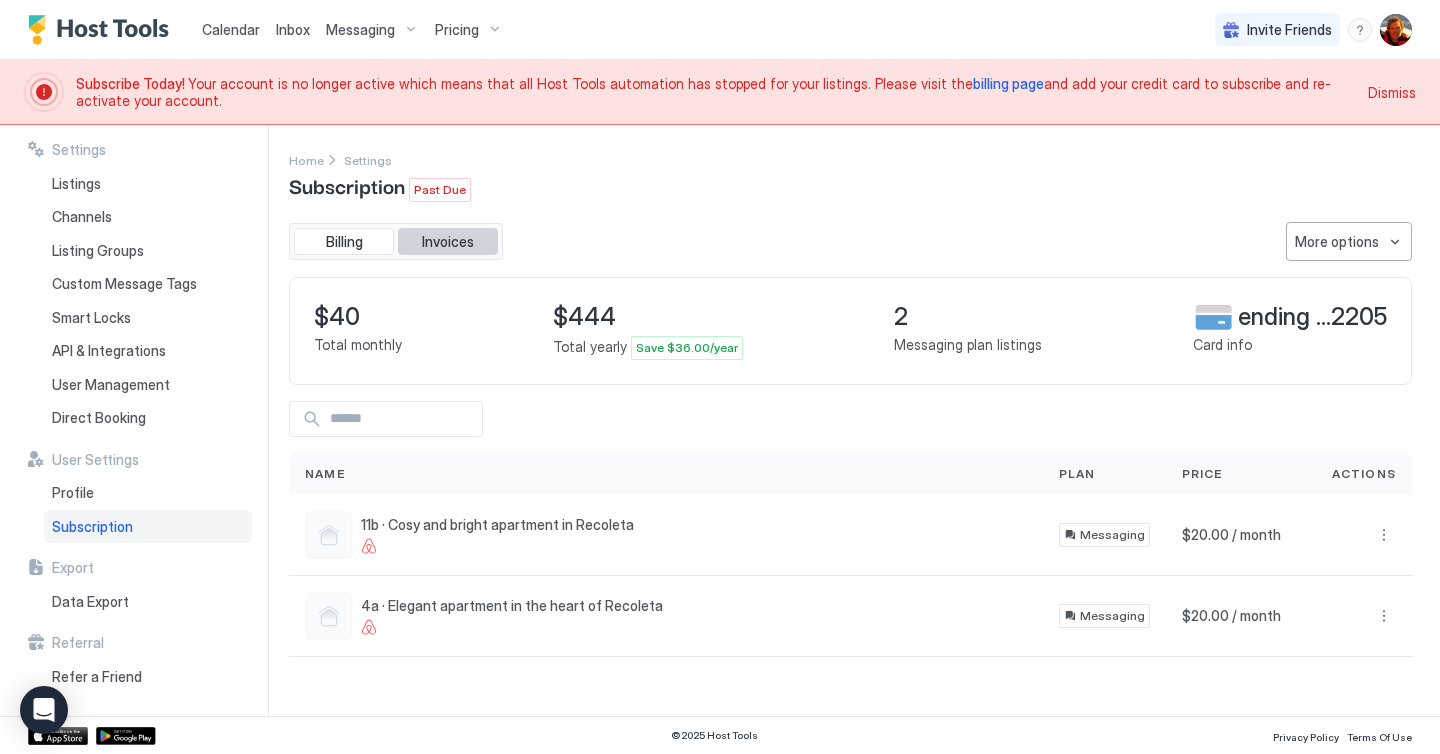 click on "Invoices" at bounding box center [448, 242] 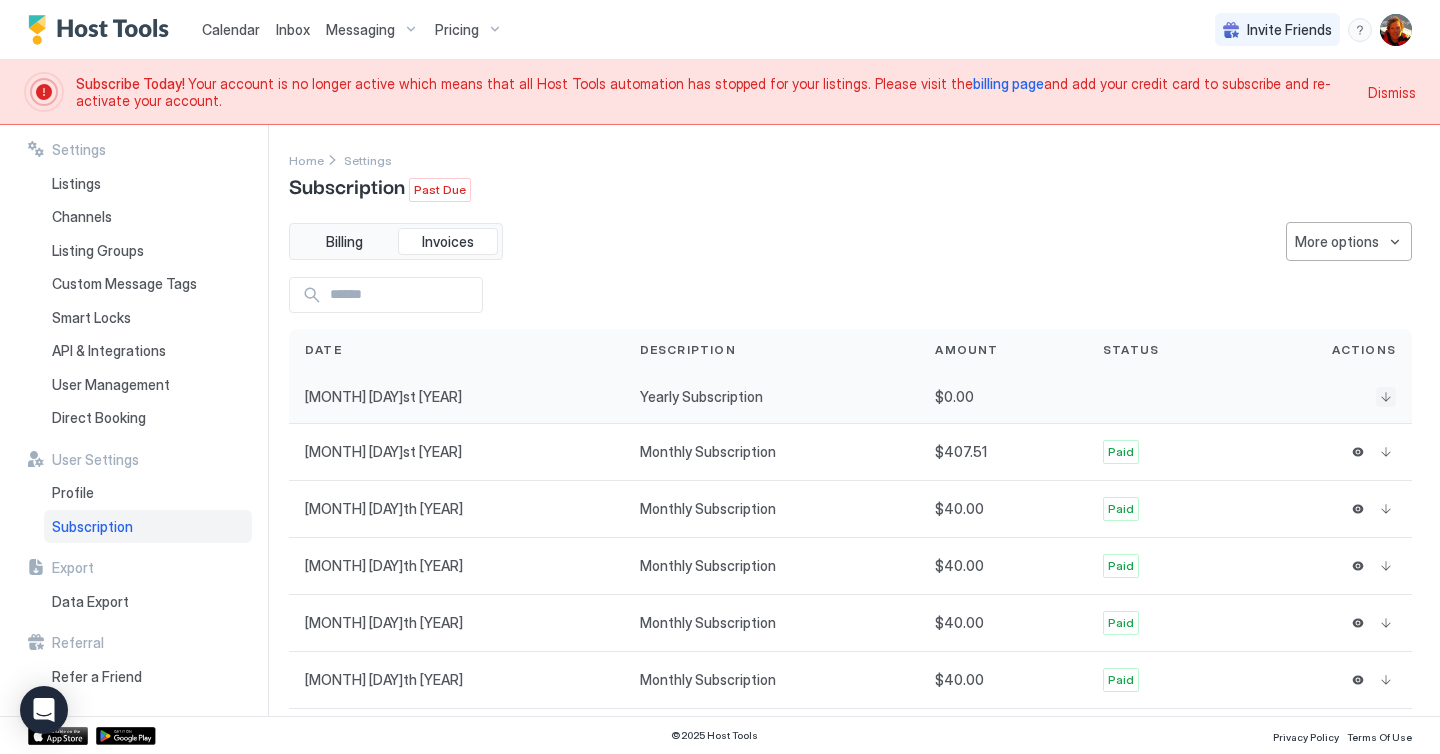 click at bounding box center (1386, 397) 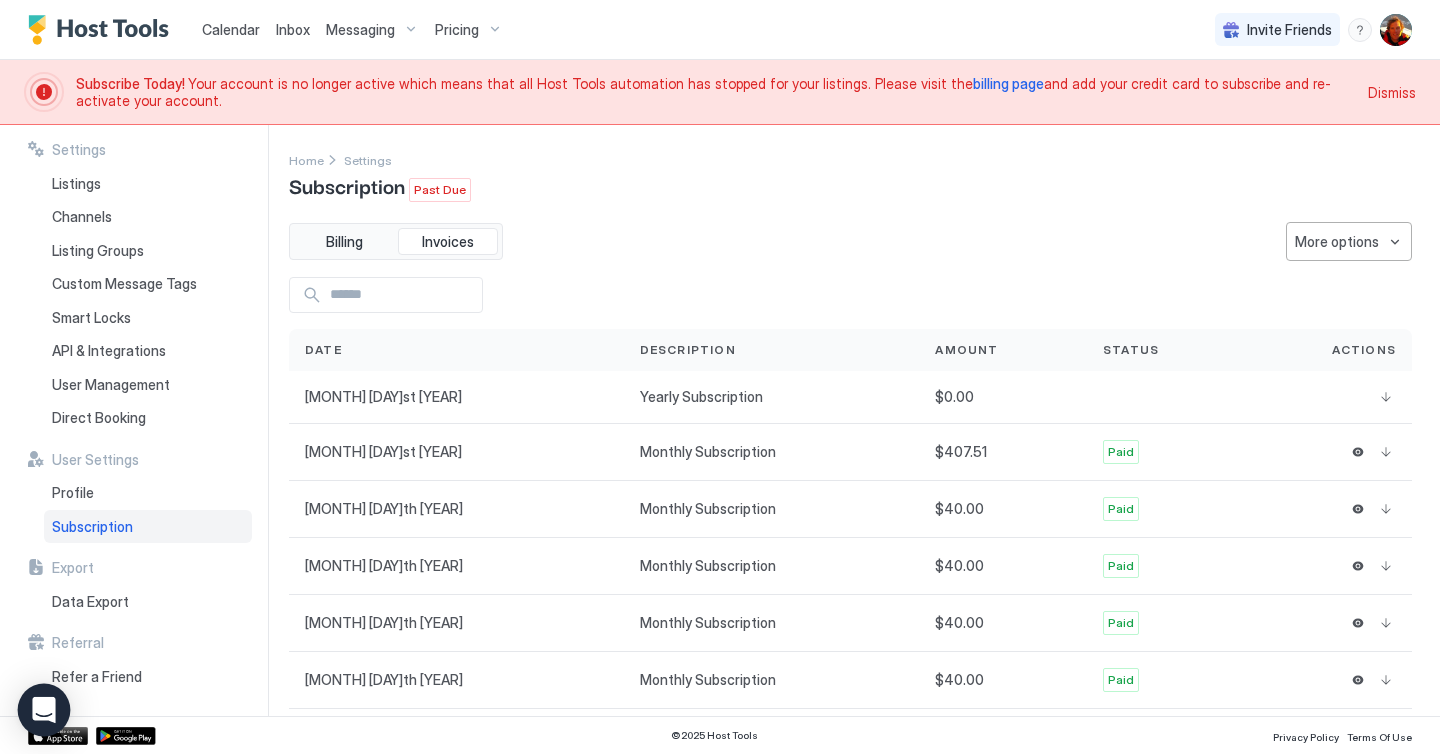 click 